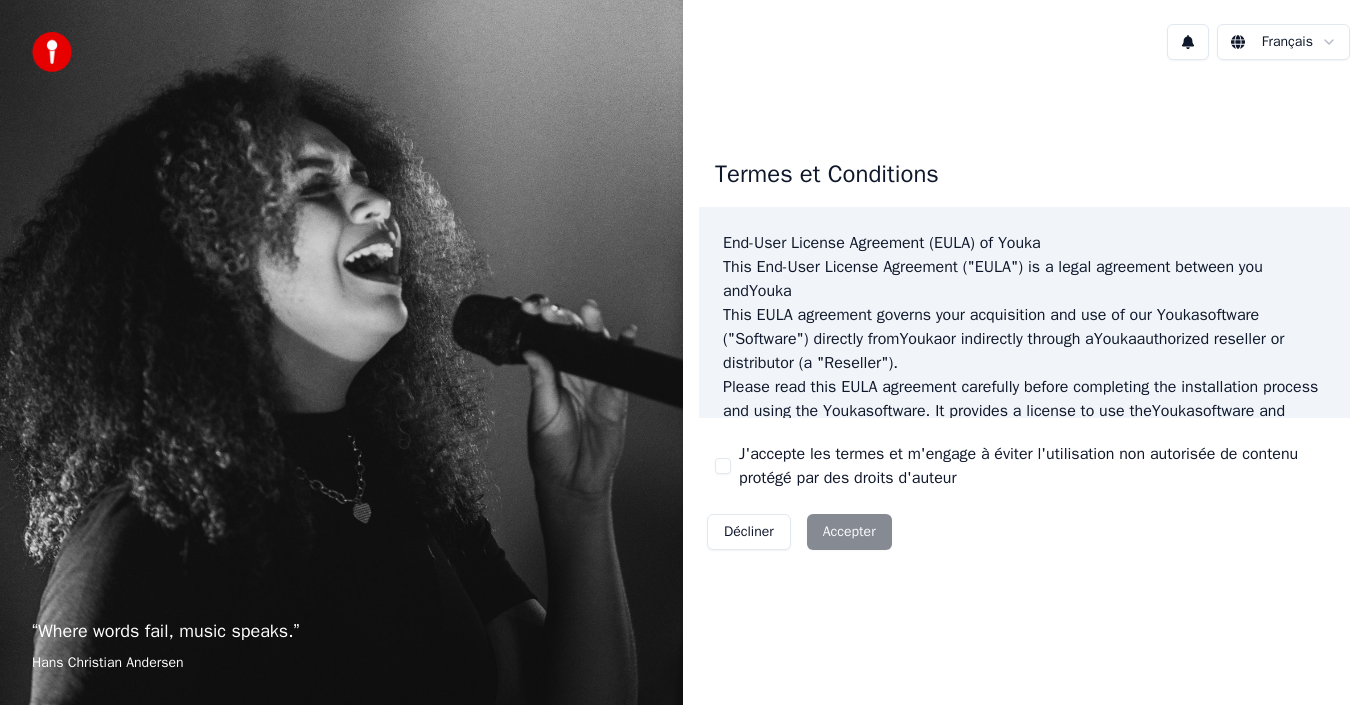 scroll, scrollTop: 0, scrollLeft: 0, axis: both 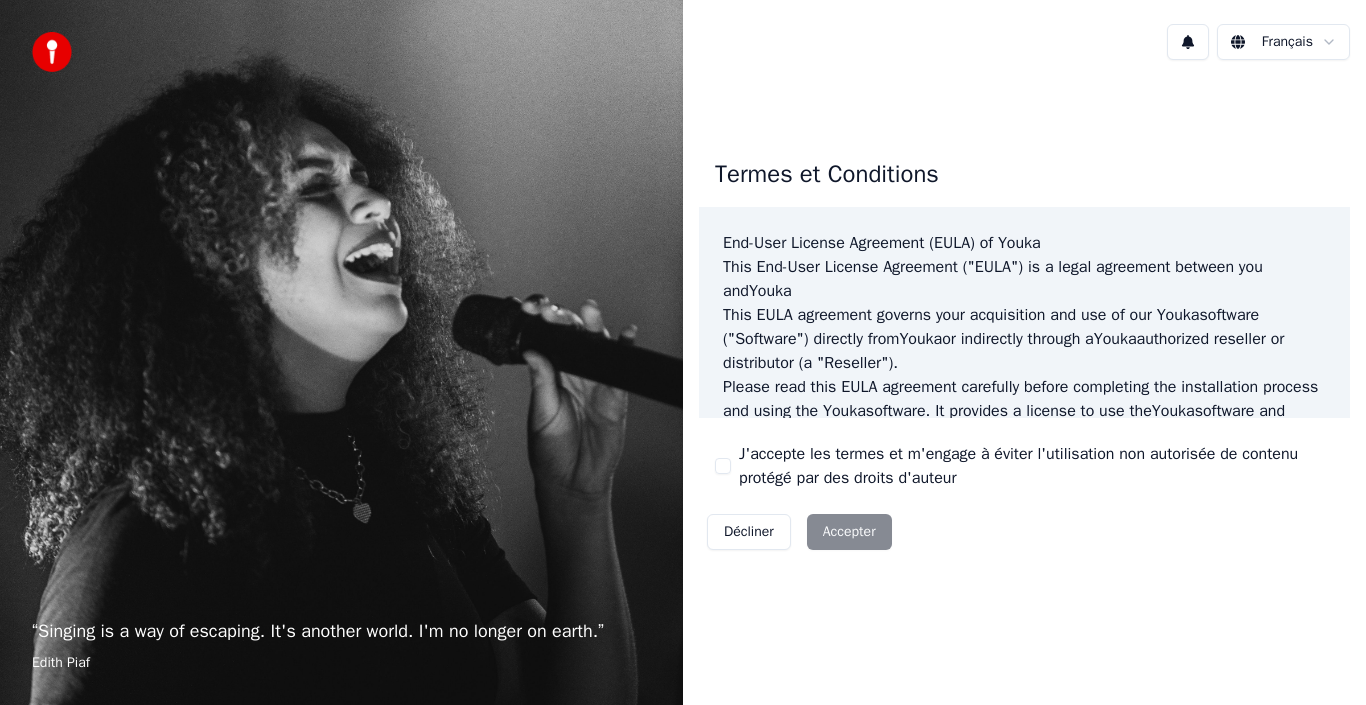 click on "Décliner Accepter" at bounding box center [799, 532] 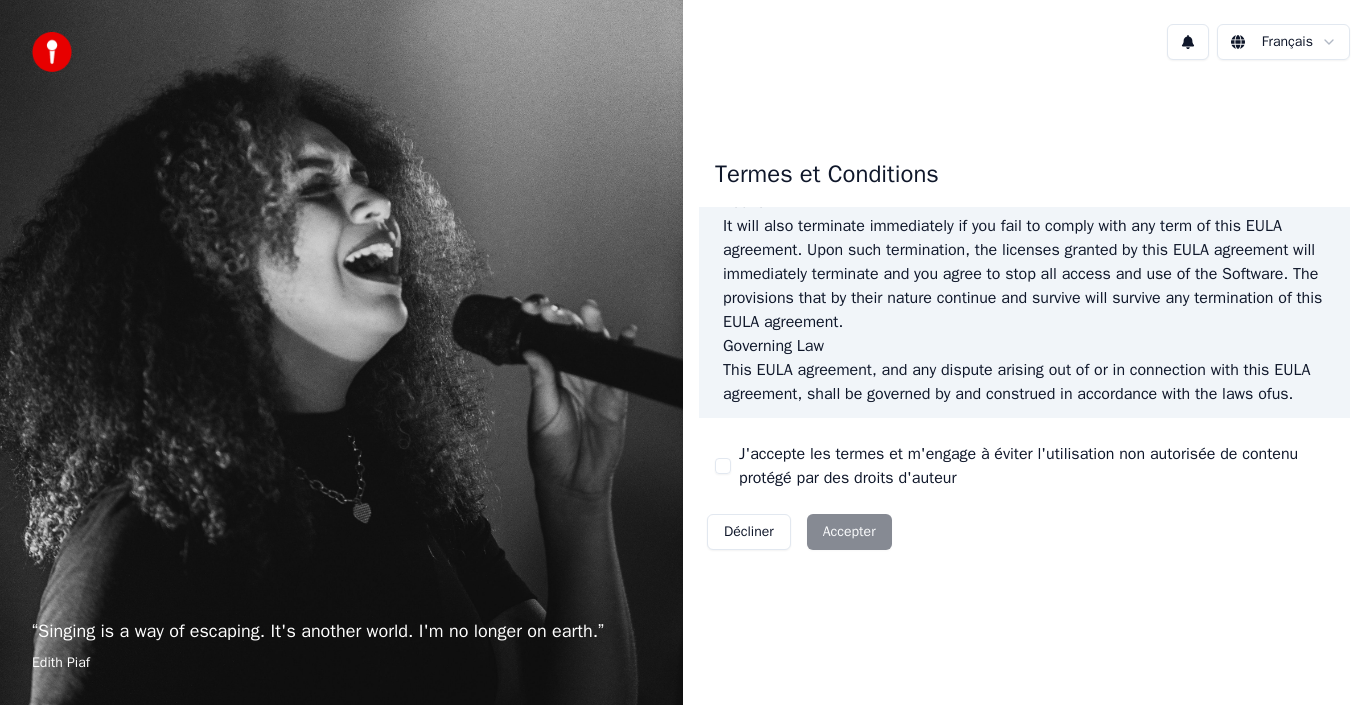 scroll, scrollTop: 1372, scrollLeft: 0, axis: vertical 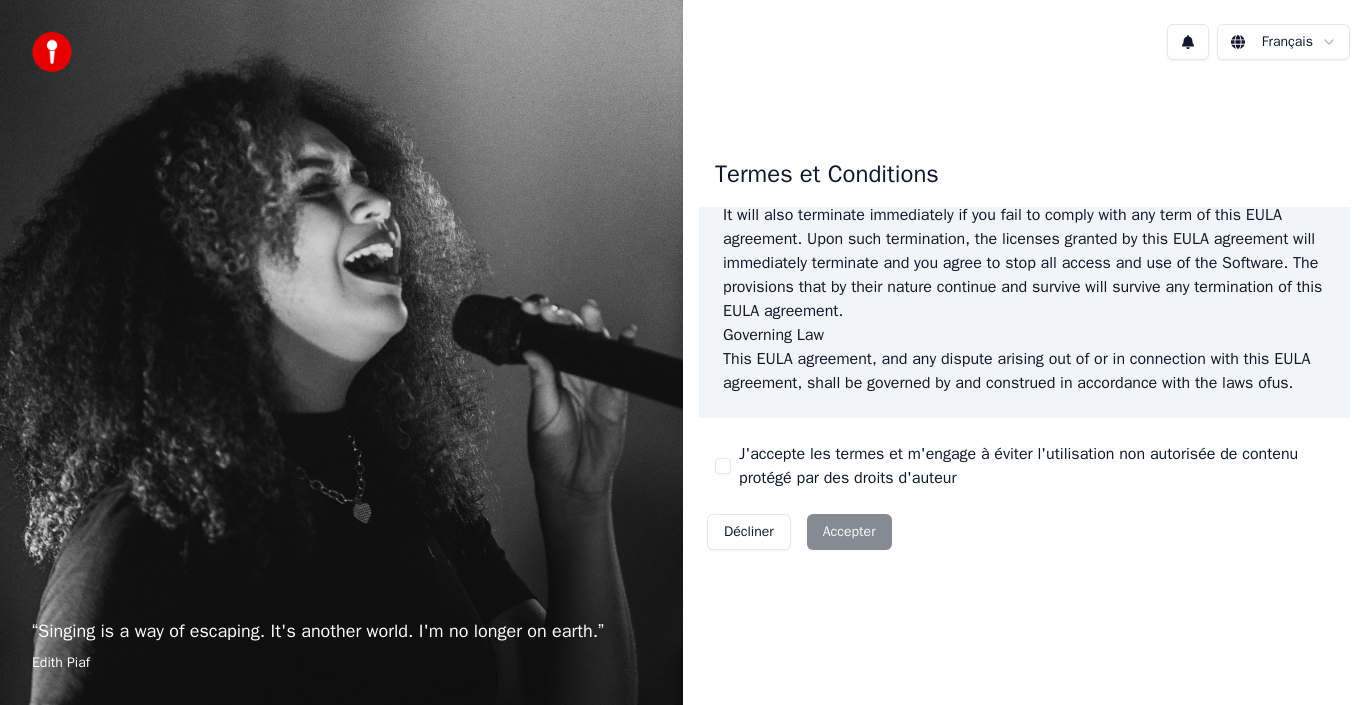 click on "J'accepte les termes et m'engage à éviter l'utilisation non autorisée de contenu protégé par des droits d'auteur" at bounding box center [1036, 466] 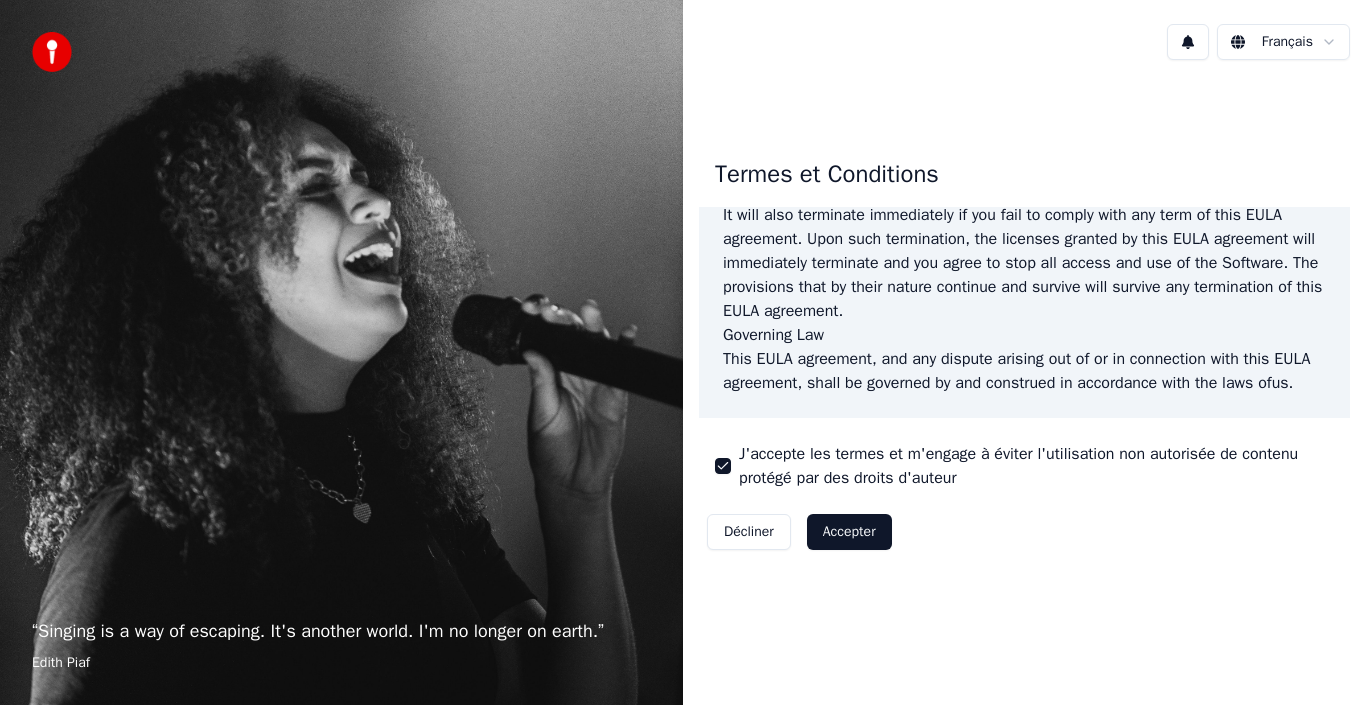 click on "Accepter" at bounding box center [849, 532] 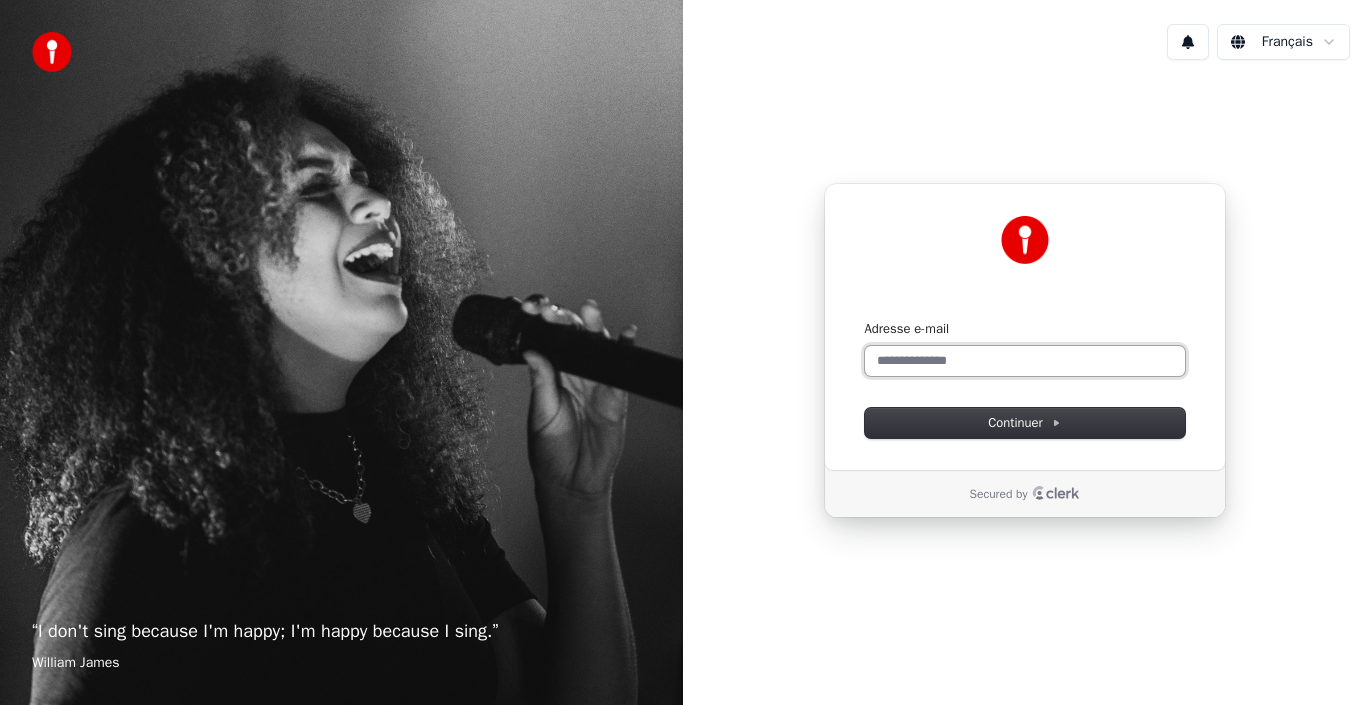 click on "Adresse e-mail" at bounding box center (1025, 361) 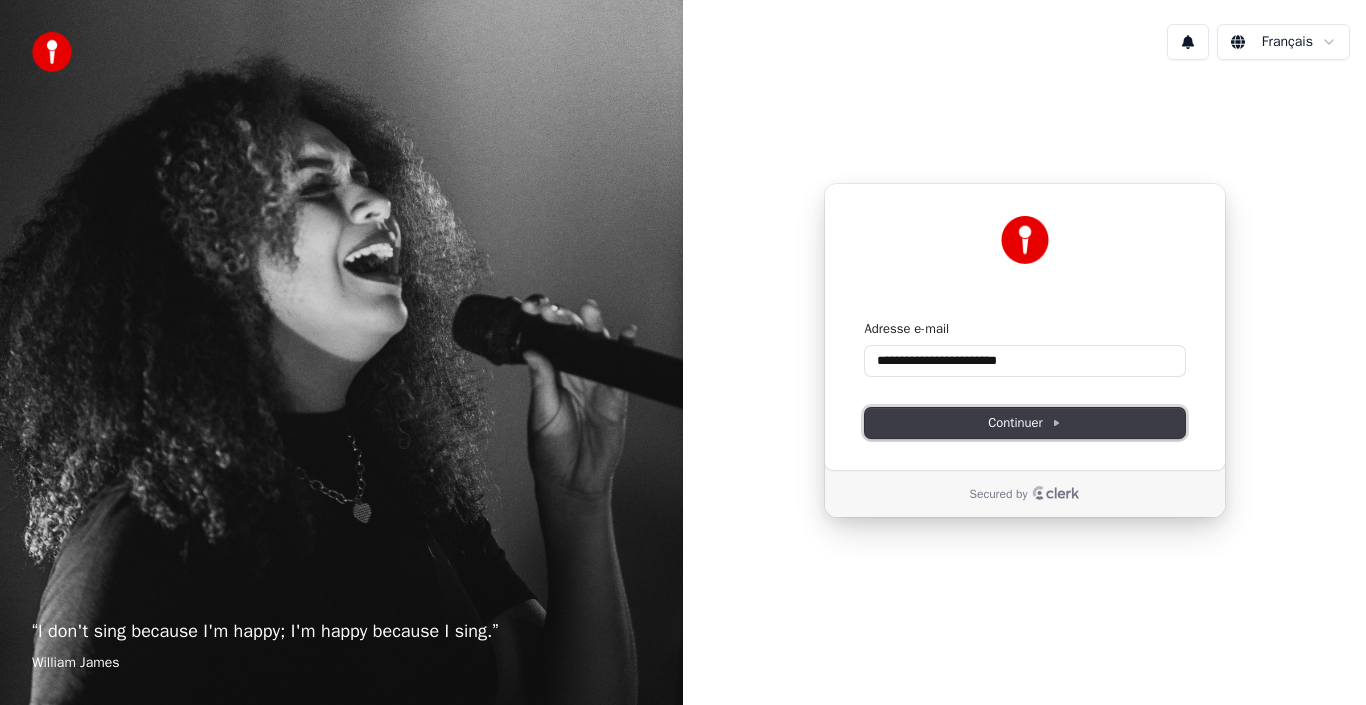 click on "Continuer" at bounding box center [1024, 423] 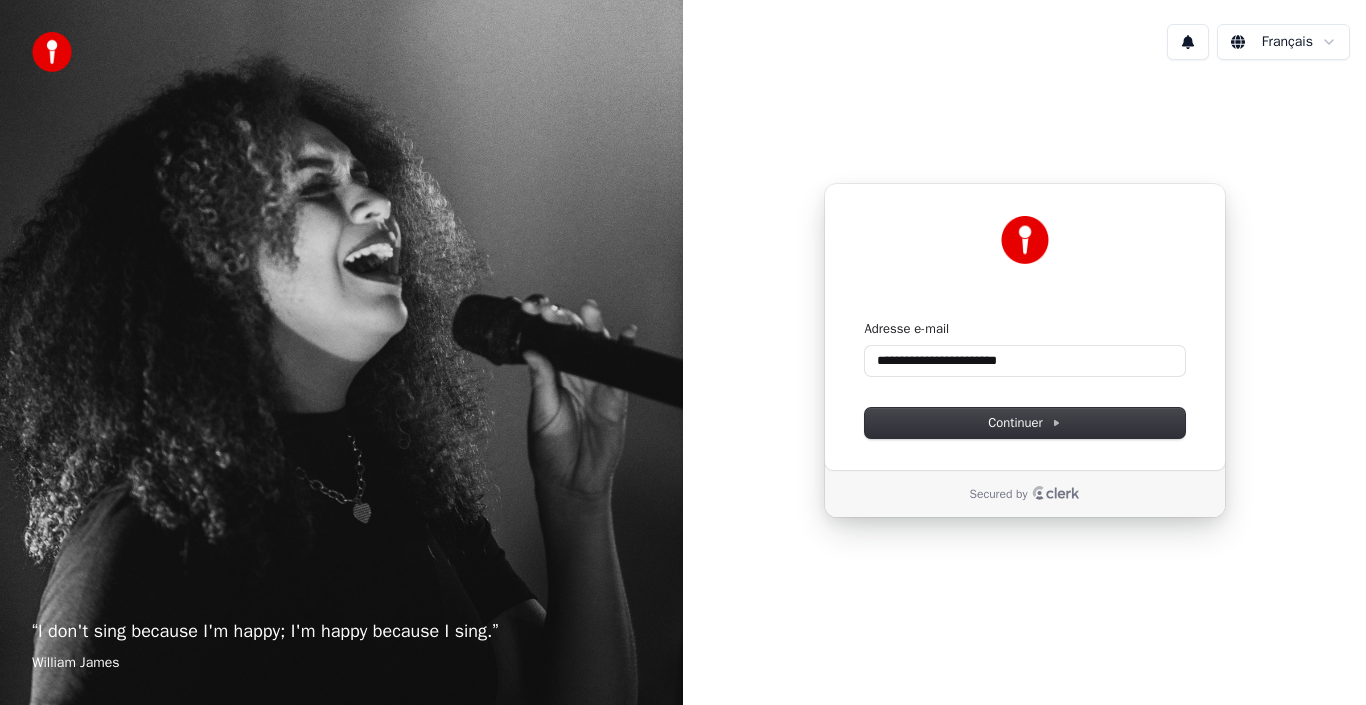 click on "Secured by" at bounding box center (1025, 494) 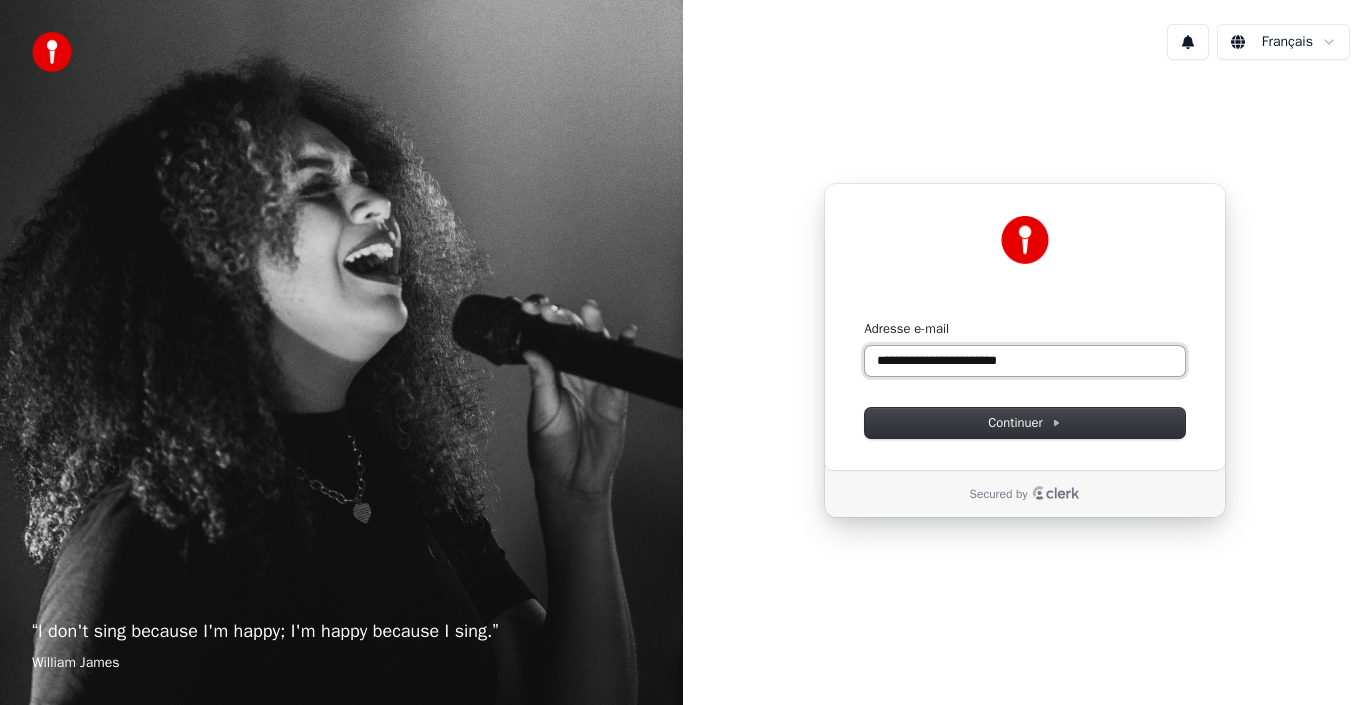 click on "**********" at bounding box center (1025, 361) 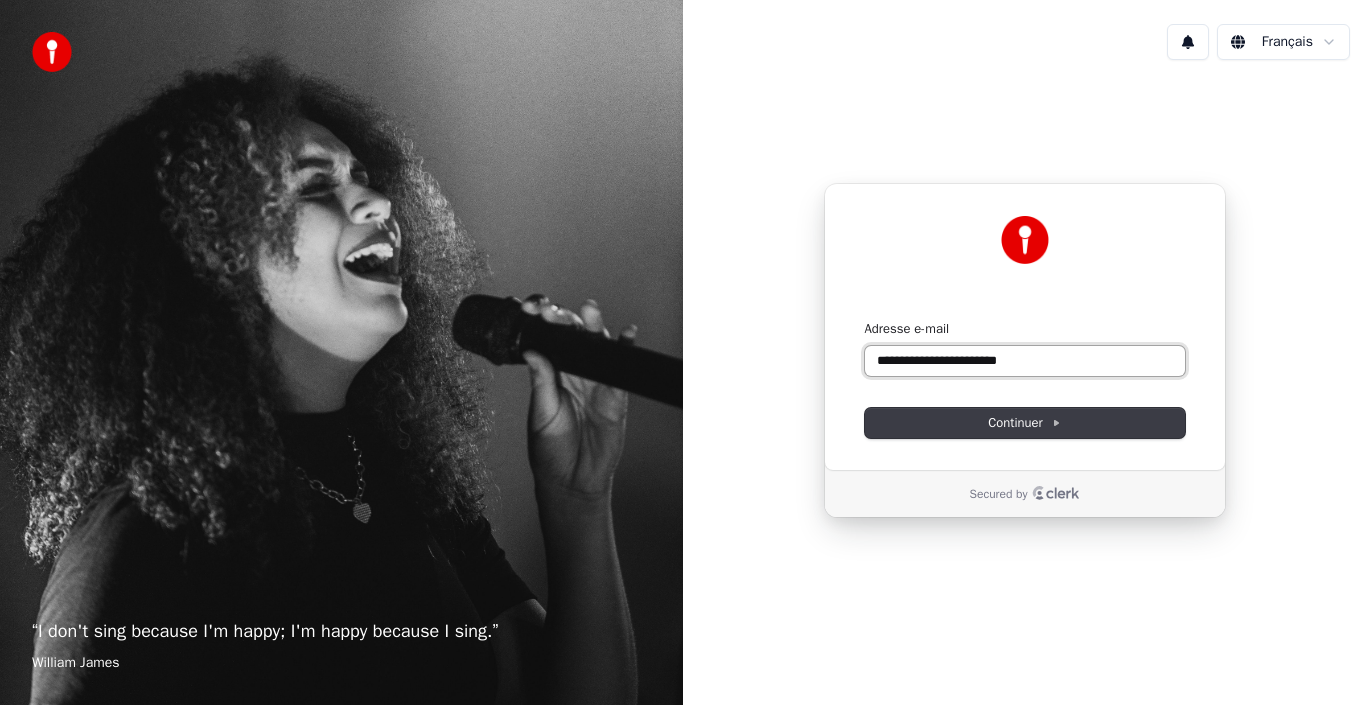 type on "**********" 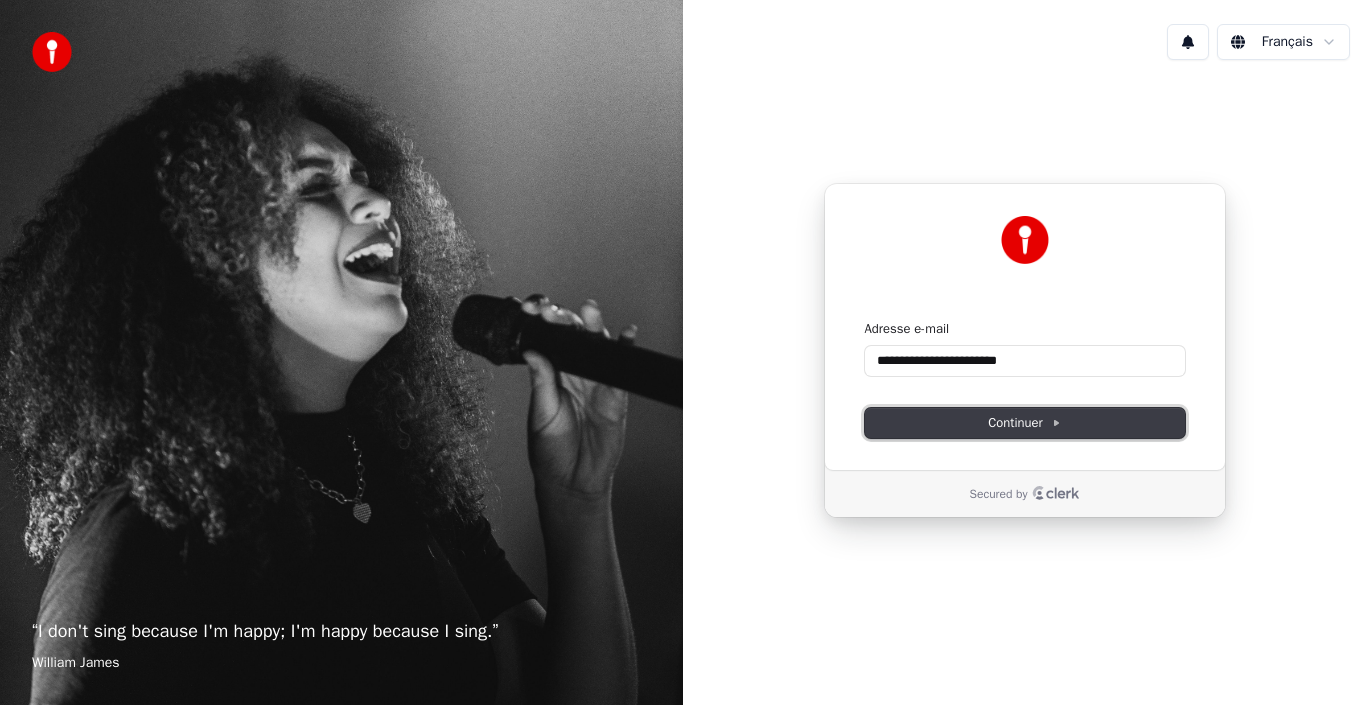 click on "Continuer" at bounding box center [1024, 423] 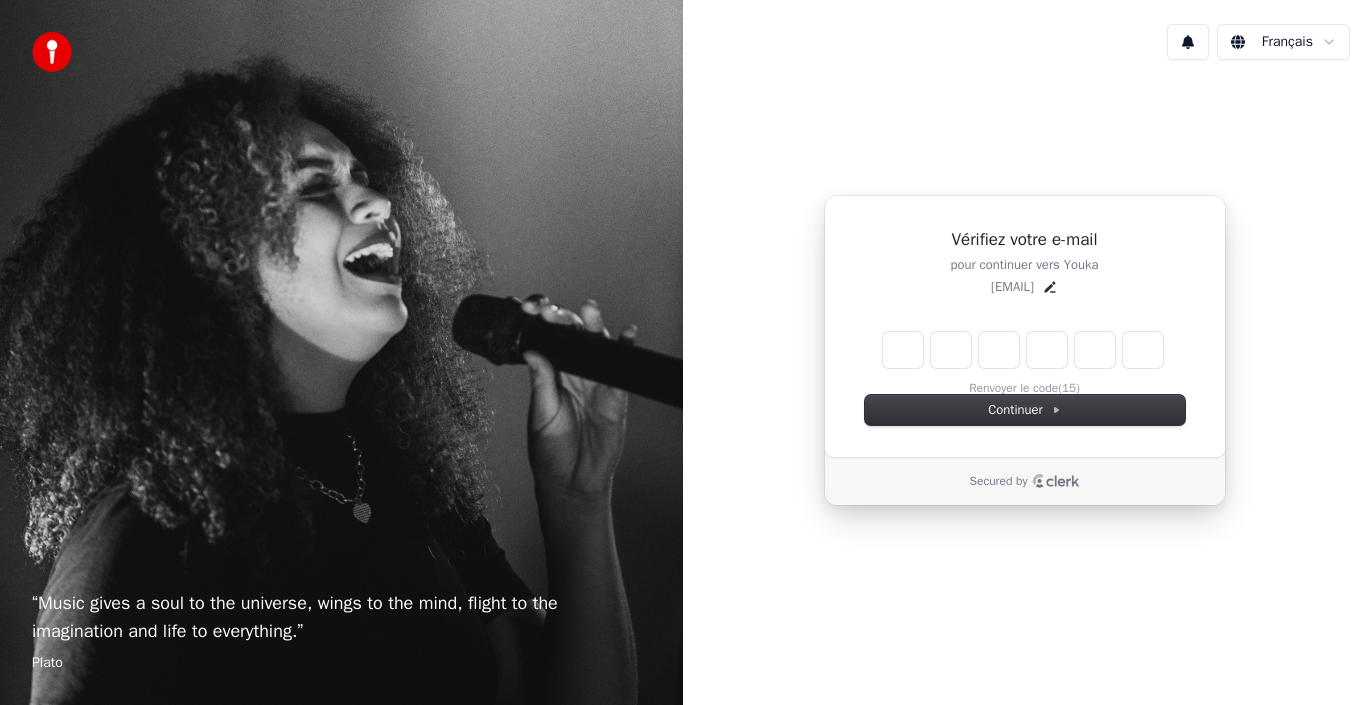 type on "*" 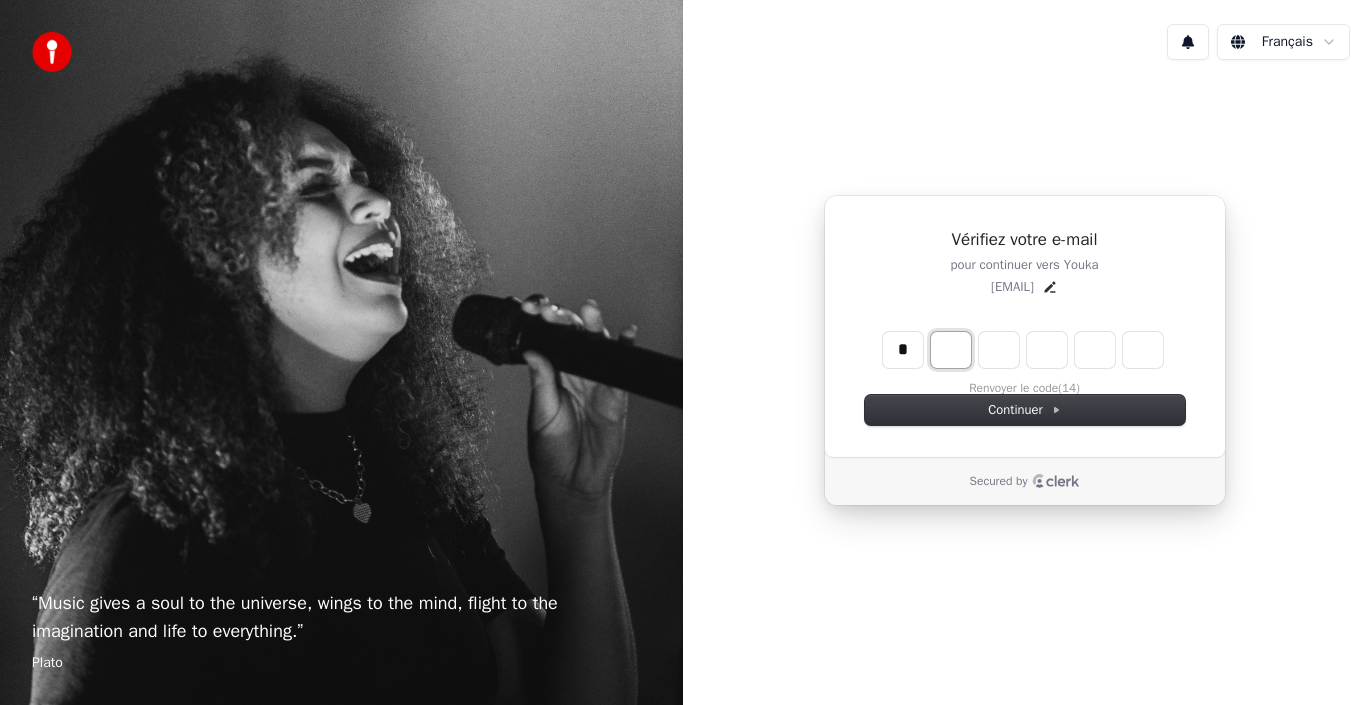 type on "*" 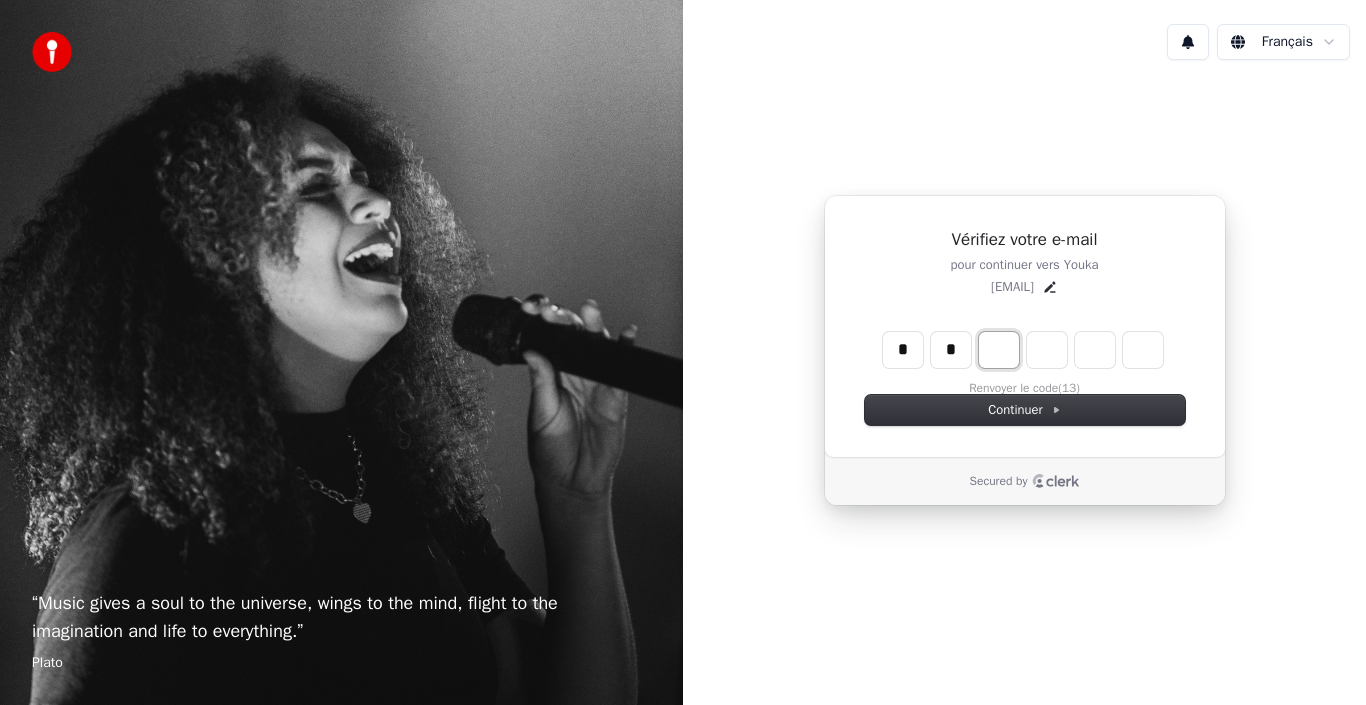 type on "*" 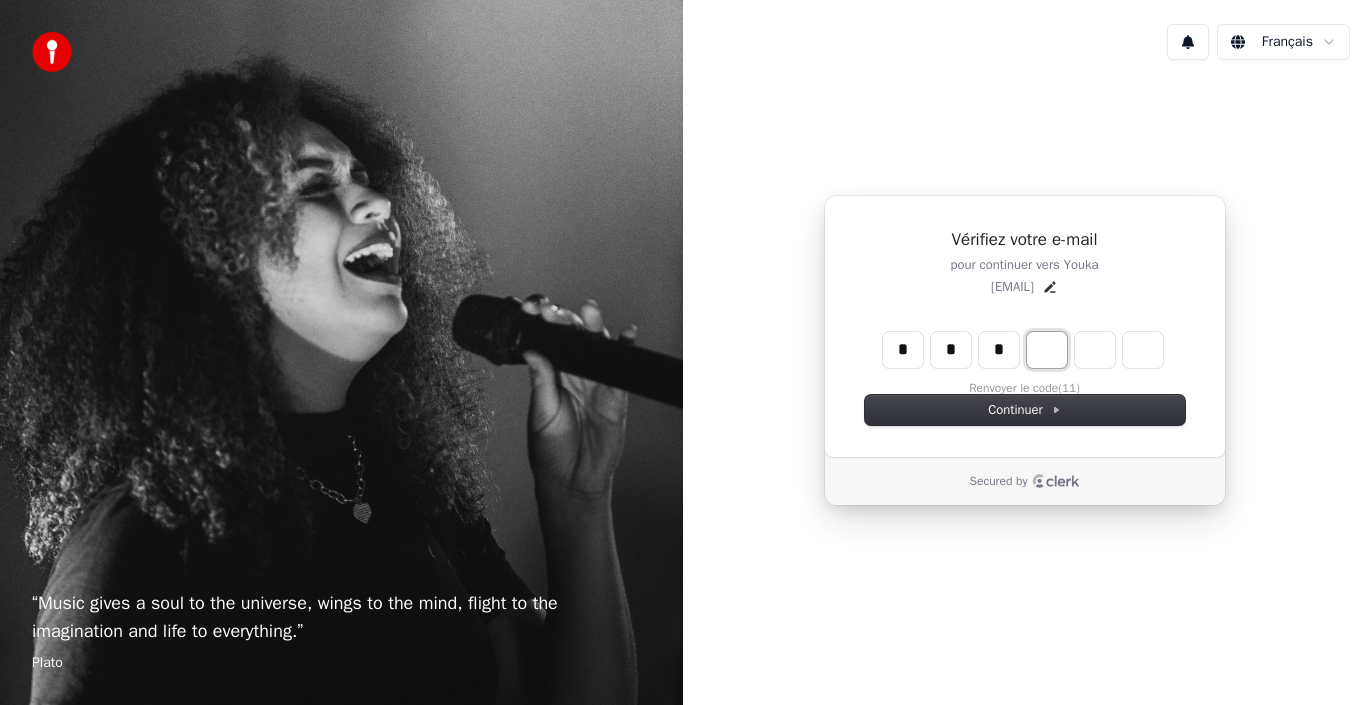 type on "*" 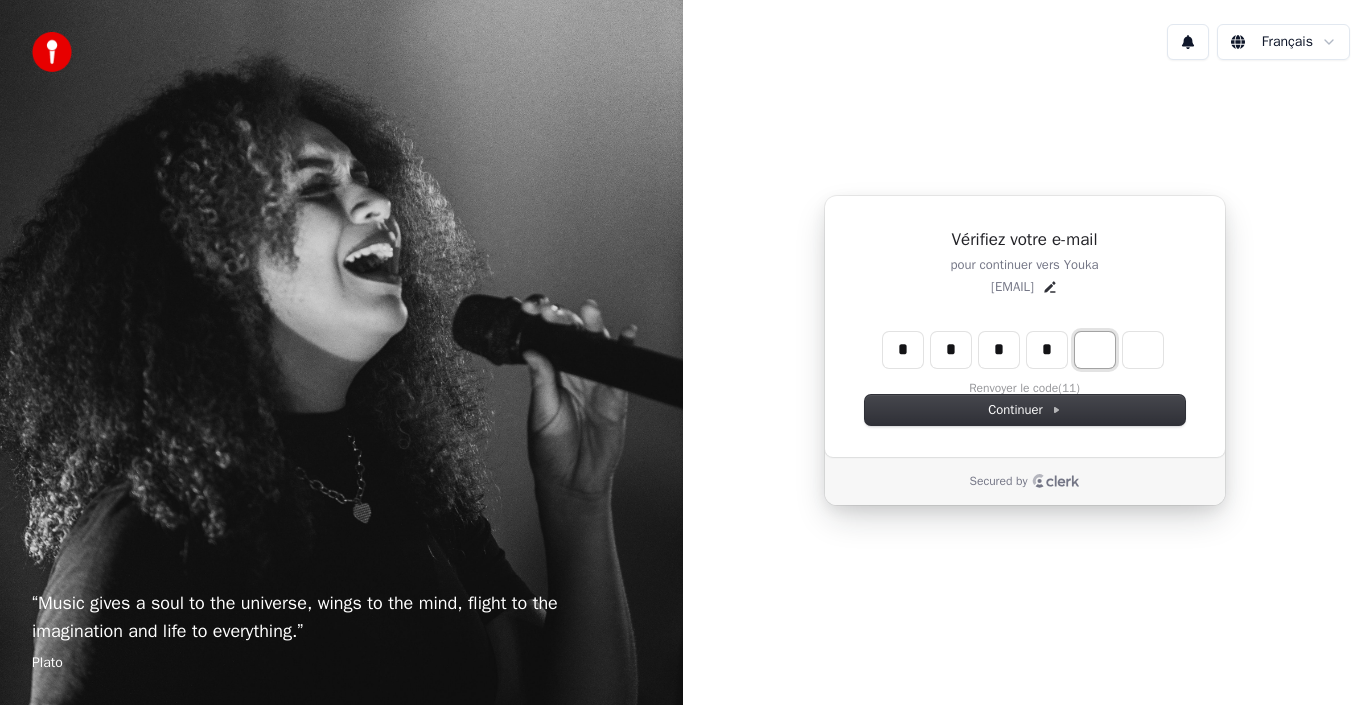 type on "*" 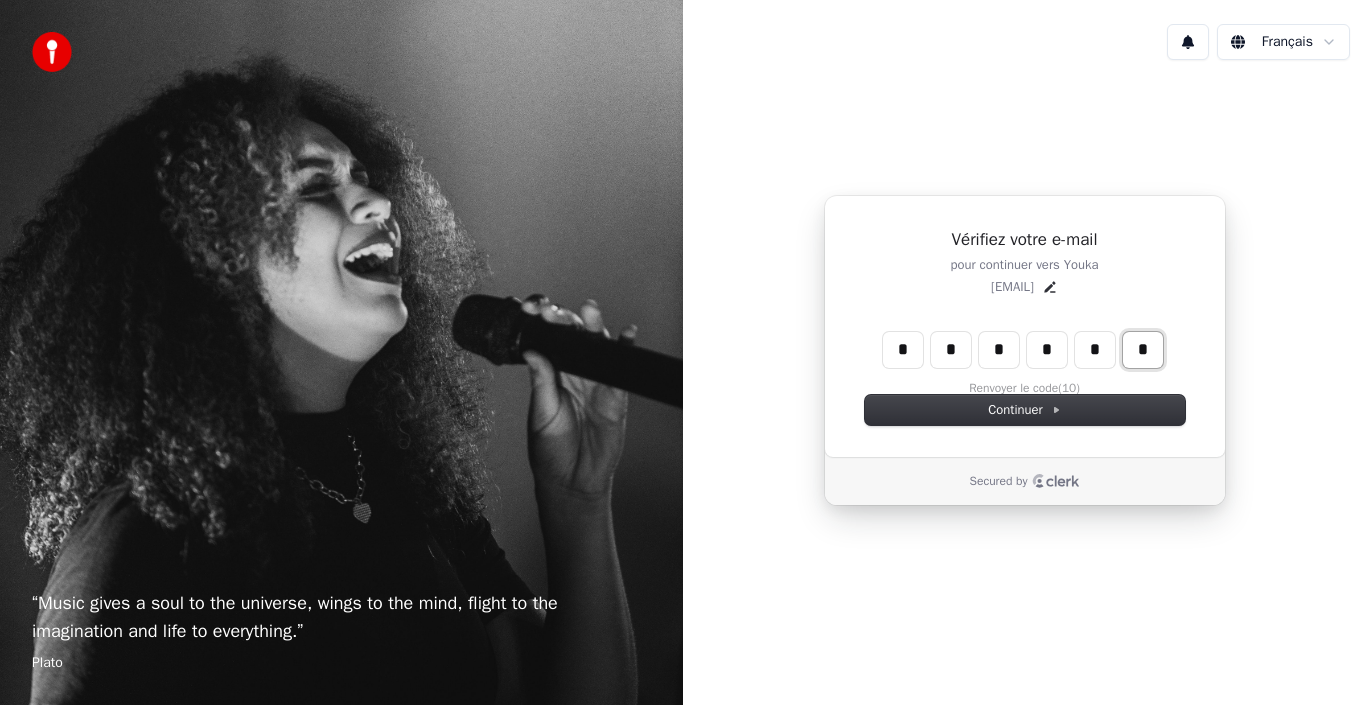 type on "*" 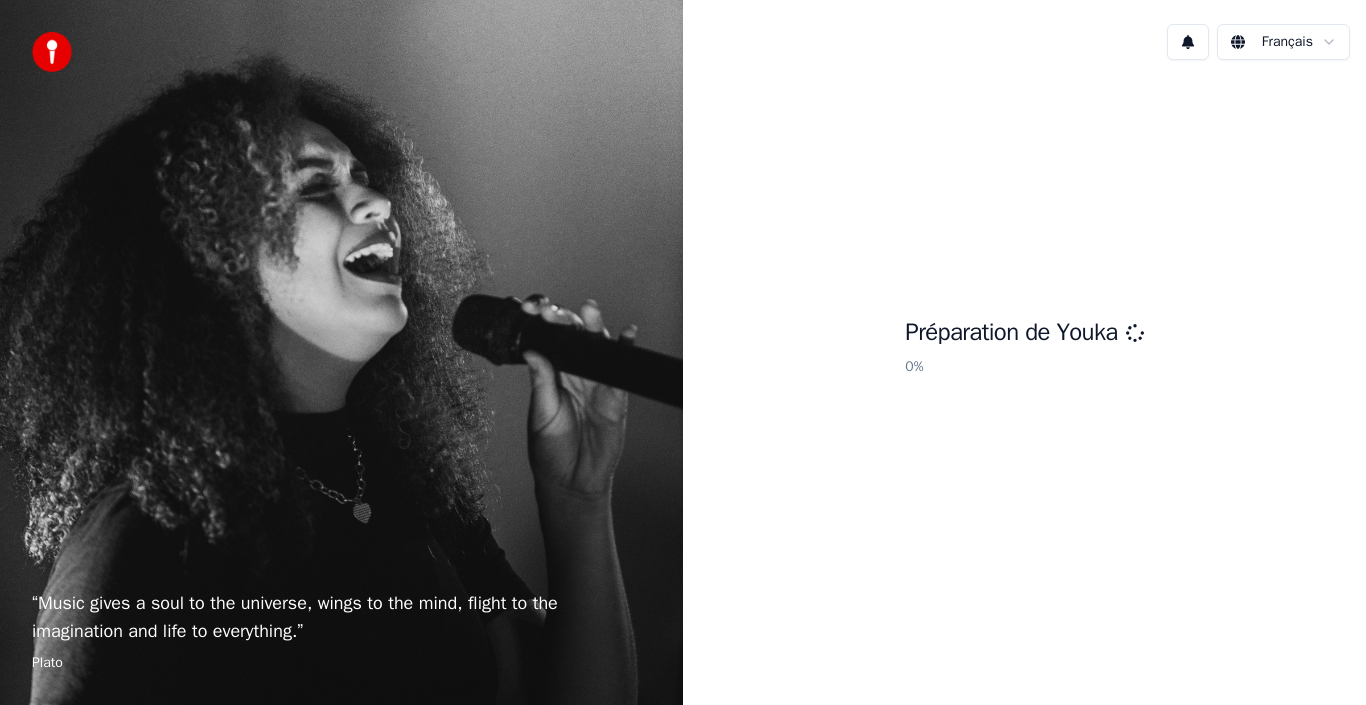 scroll, scrollTop: 0, scrollLeft: 0, axis: both 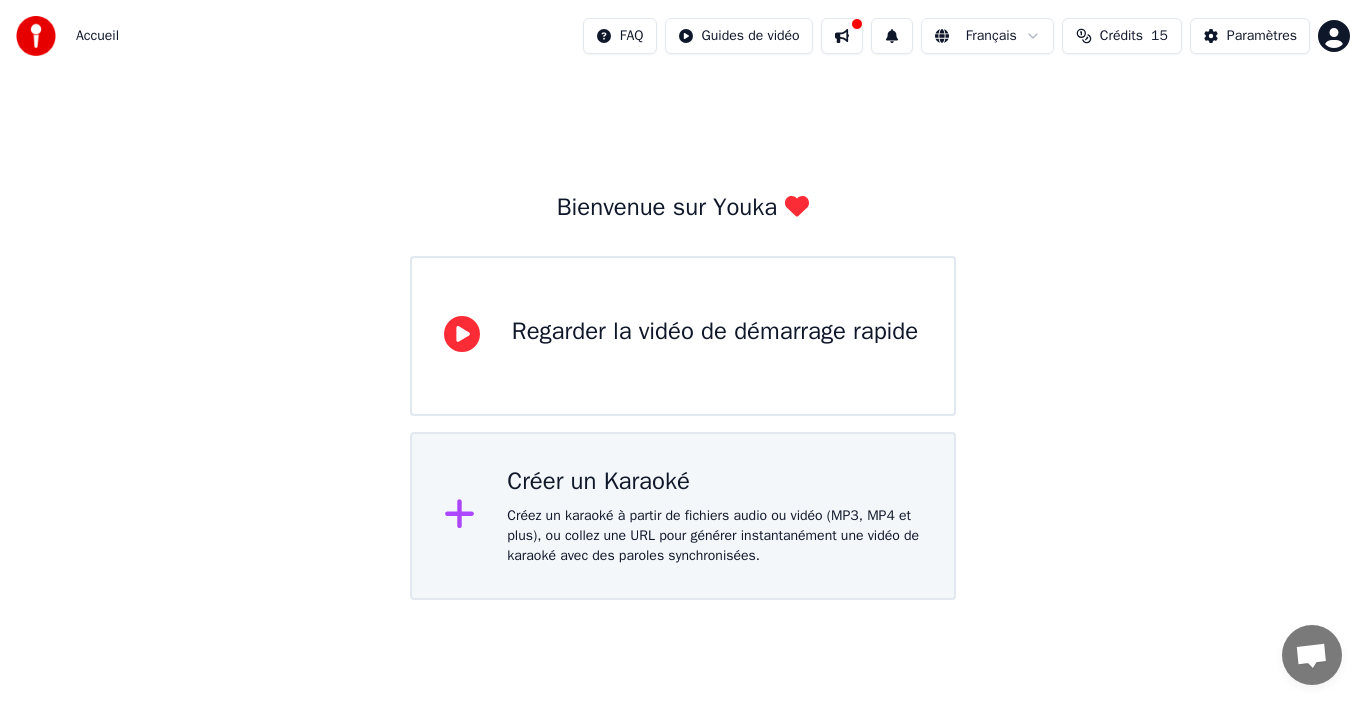 click on "Créez un karaoké à partir de fichiers audio ou vidéo (MP3, MP4 et plus), ou collez une URL pour générer instantanément une vidéo de karaoké avec des paroles synchronisées." at bounding box center (715, 356) 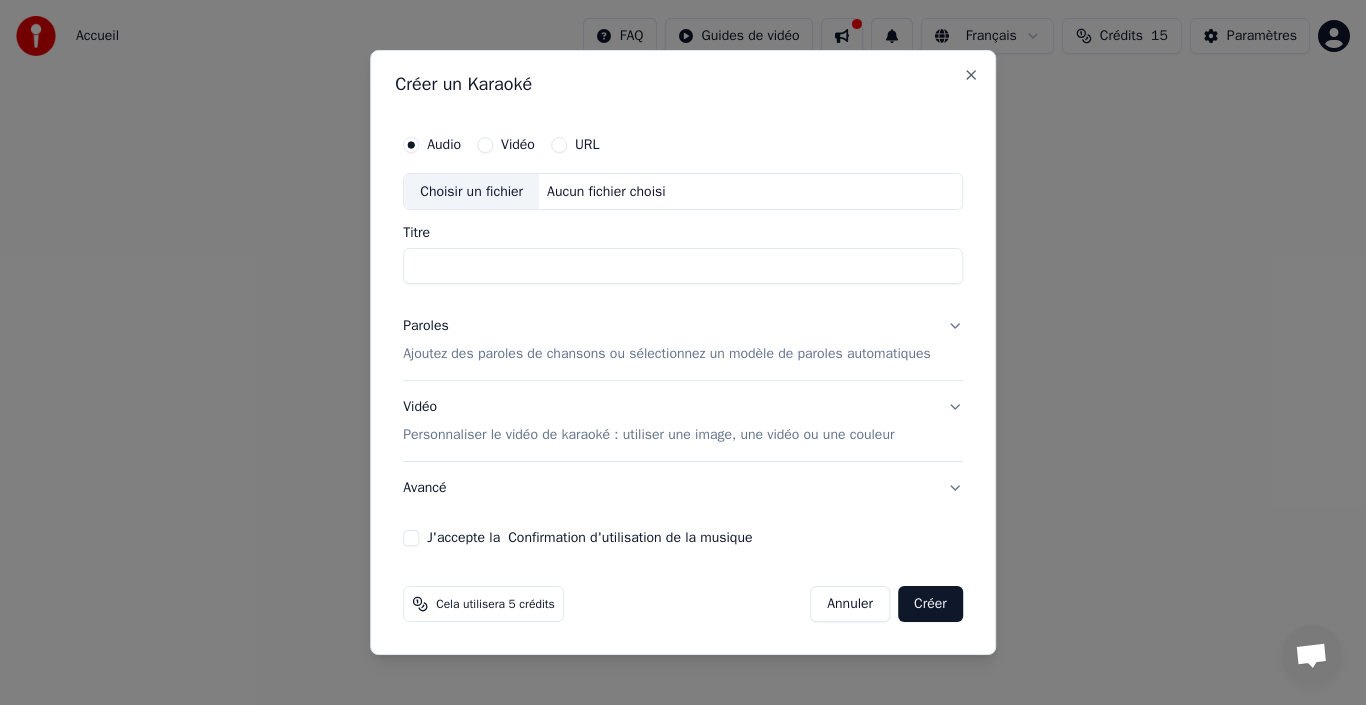 click on "Paroles Ajoutez des paroles de chansons ou sélectionnez un modèle de paroles automatiques" at bounding box center [683, 341] 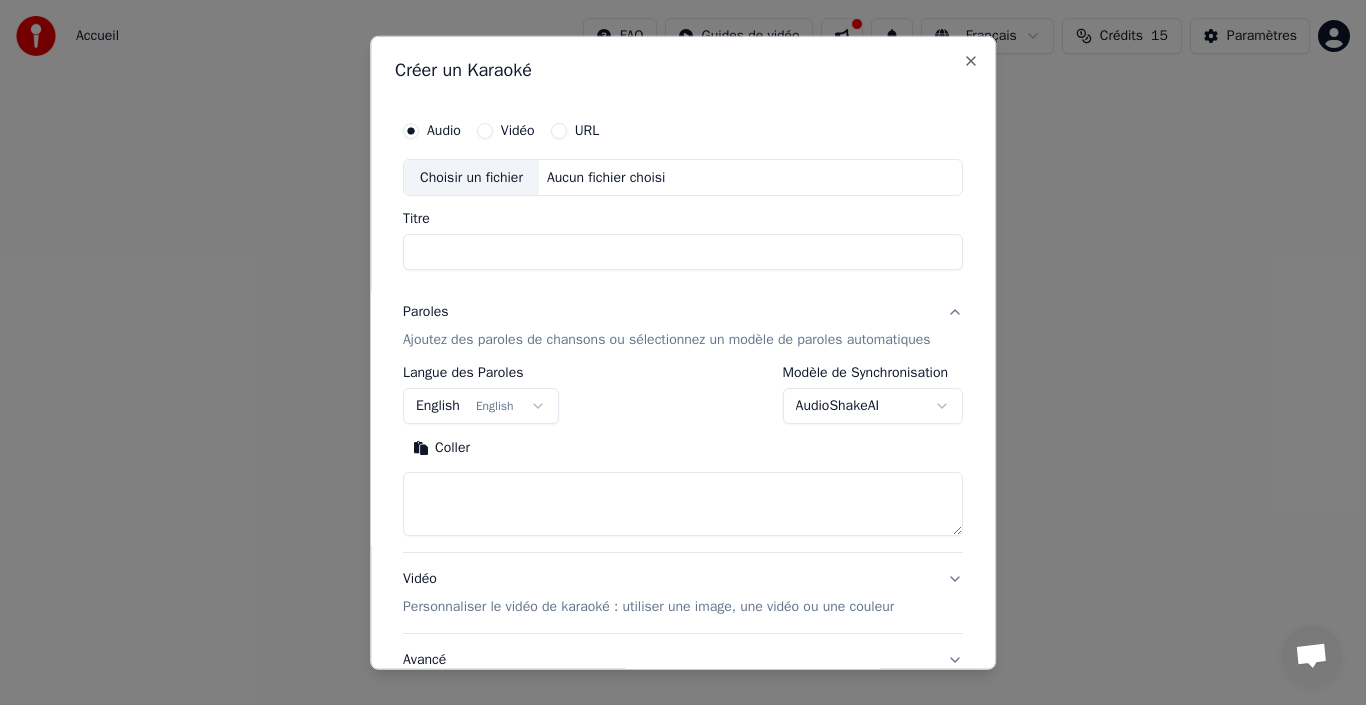 click on "**********" at bounding box center [683, 414] 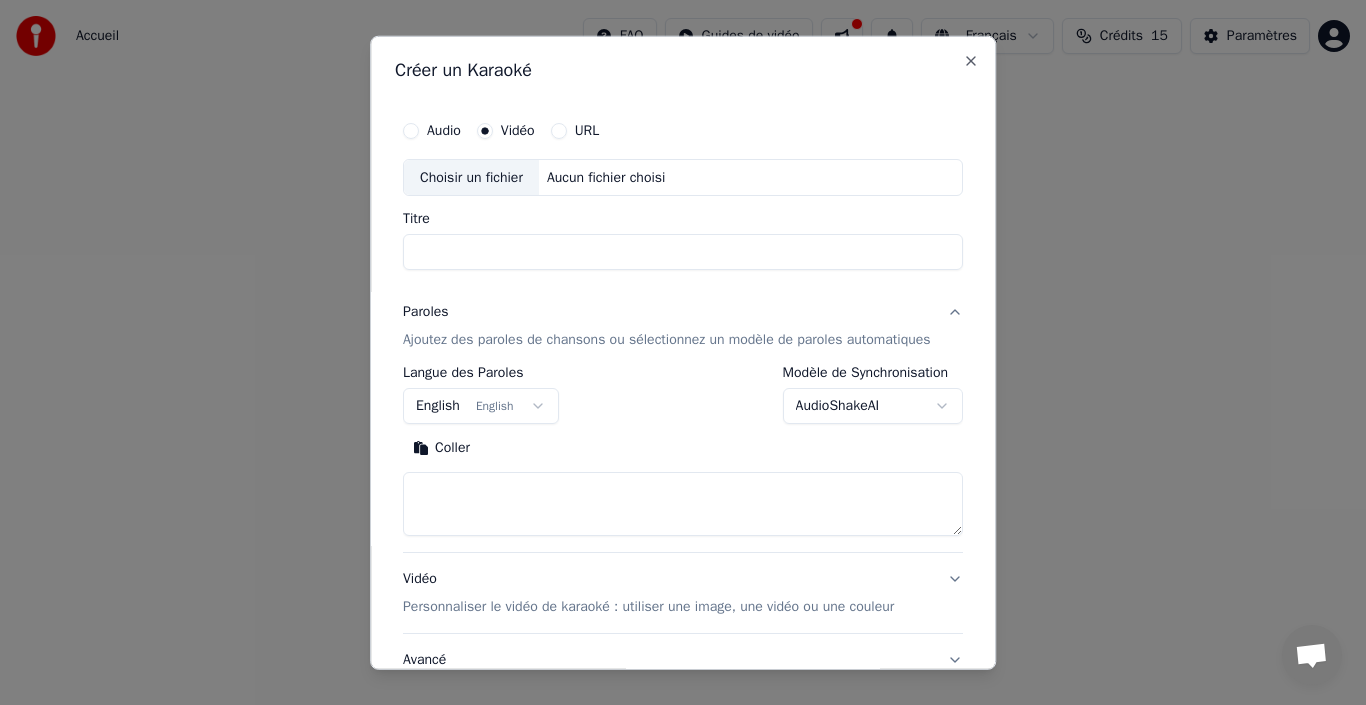 click on "Choisir un fichier" at bounding box center (471, 177) 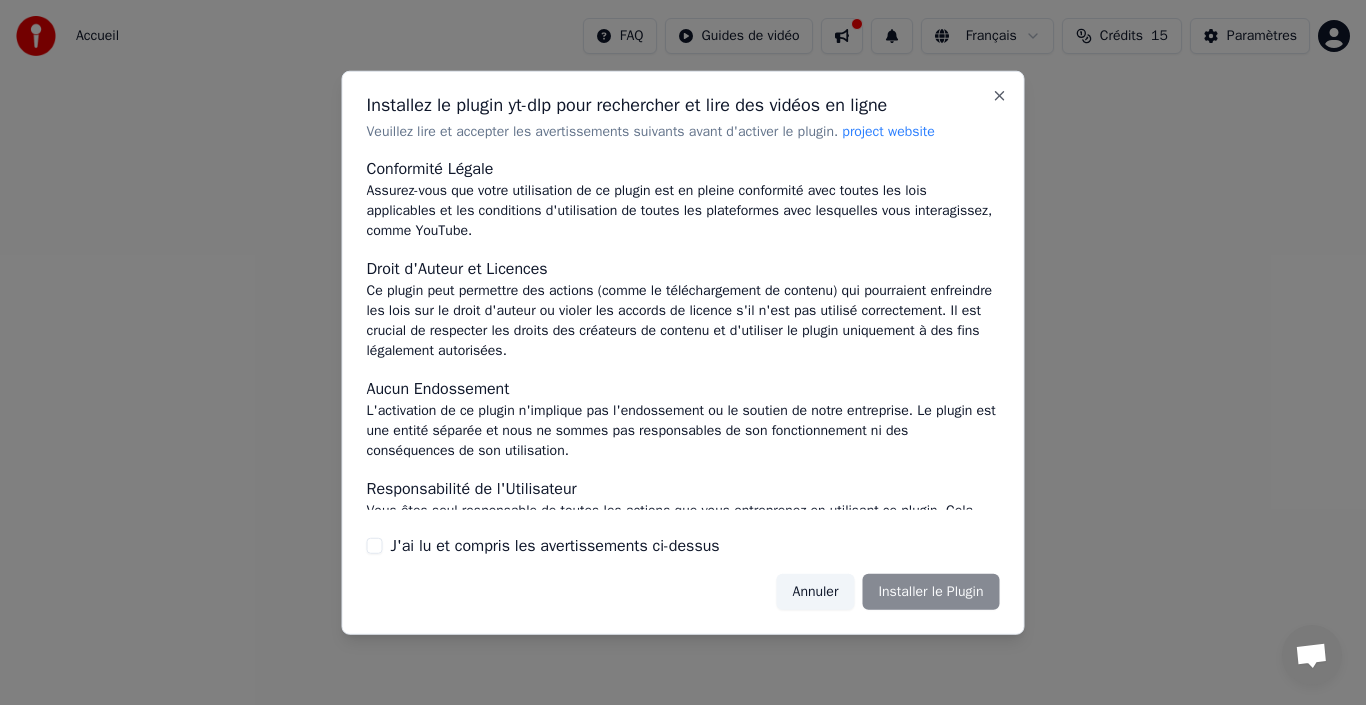 click on "Installez le plugin yt-dlp pour rechercher et lire des vidéos en ligne Veuillez lire et accepter les avertissements suivants avant d'activer le plugin.   project website Conformité Légale Assurez-vous que votre utilisation de ce plugin est en pleine conformité avec toutes les lois applicables et les conditions d'utilisation de toutes les plateformes avec lesquelles vous interagissez, comme YouTube. Droit d'Auteur et Licences Ce plugin peut permettre des actions (comme le téléchargement de contenu) qui pourraient enfreindre les lois sur le droit d'auteur ou violer les accords de licence s'il n'est pas utilisé correctement. Il est crucial de respecter les droits des créateurs de contenu et d'utiliser le plugin uniquement à des fins légalement autorisées. Aucun Endossement L'activation de ce plugin n'implique pas l'endossement ou le soutien de notre entreprise. Le plugin est une entité séparée et nous ne sommes pas responsables de son fonctionnement ni des conséquences de son utilisation. Annuler" at bounding box center (683, 352) 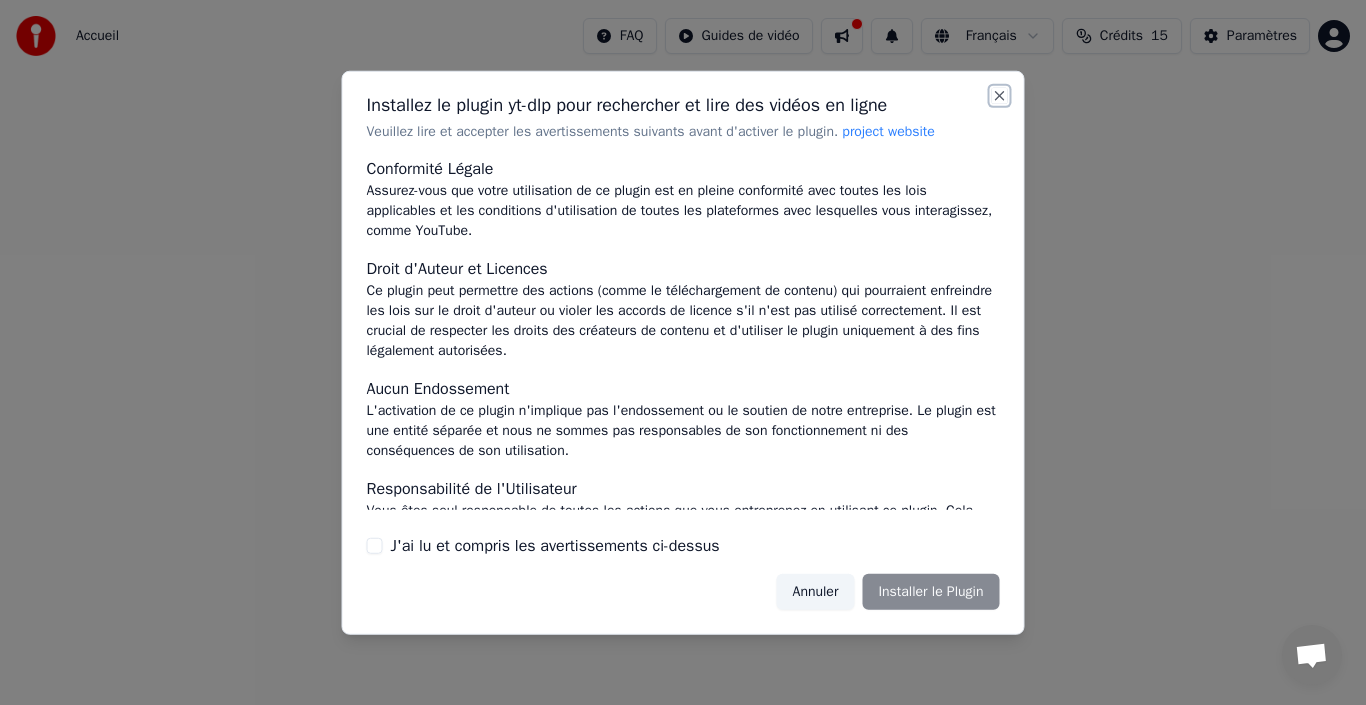 click on "Close" at bounding box center (1000, 95) 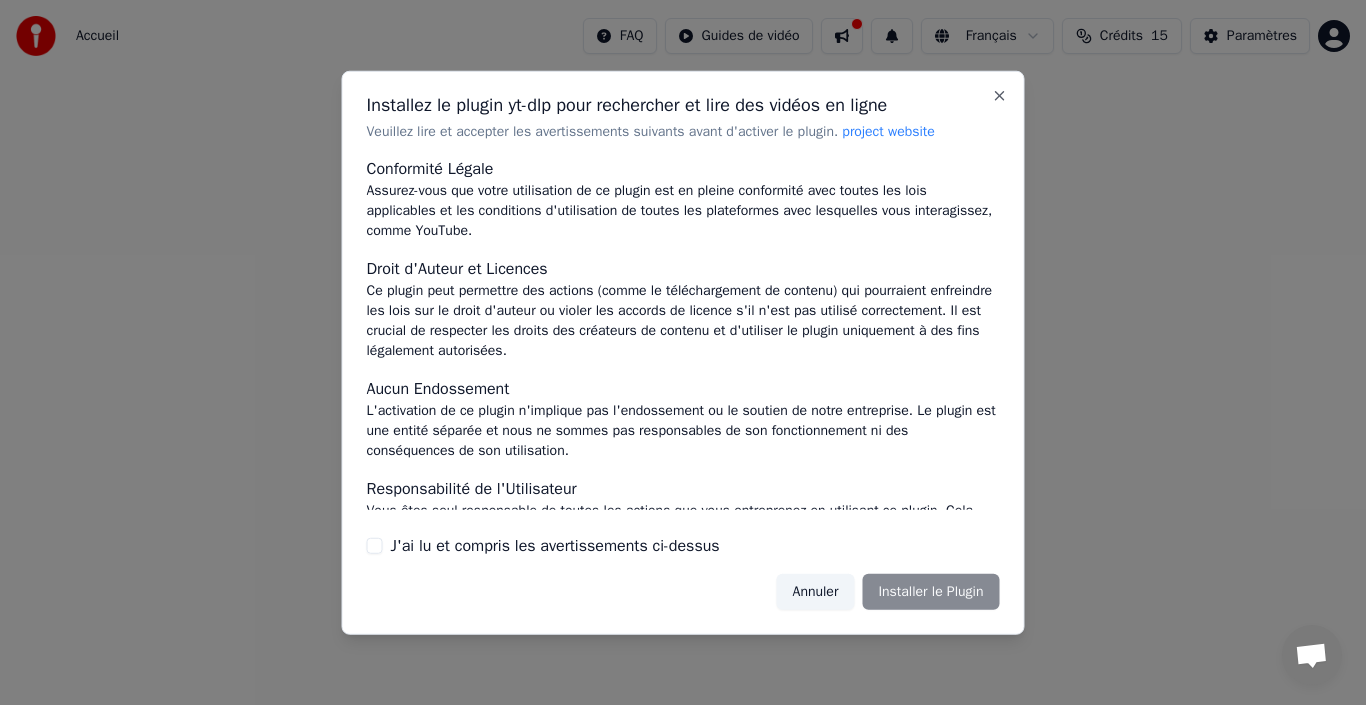 click on "Annuler" at bounding box center [816, 592] 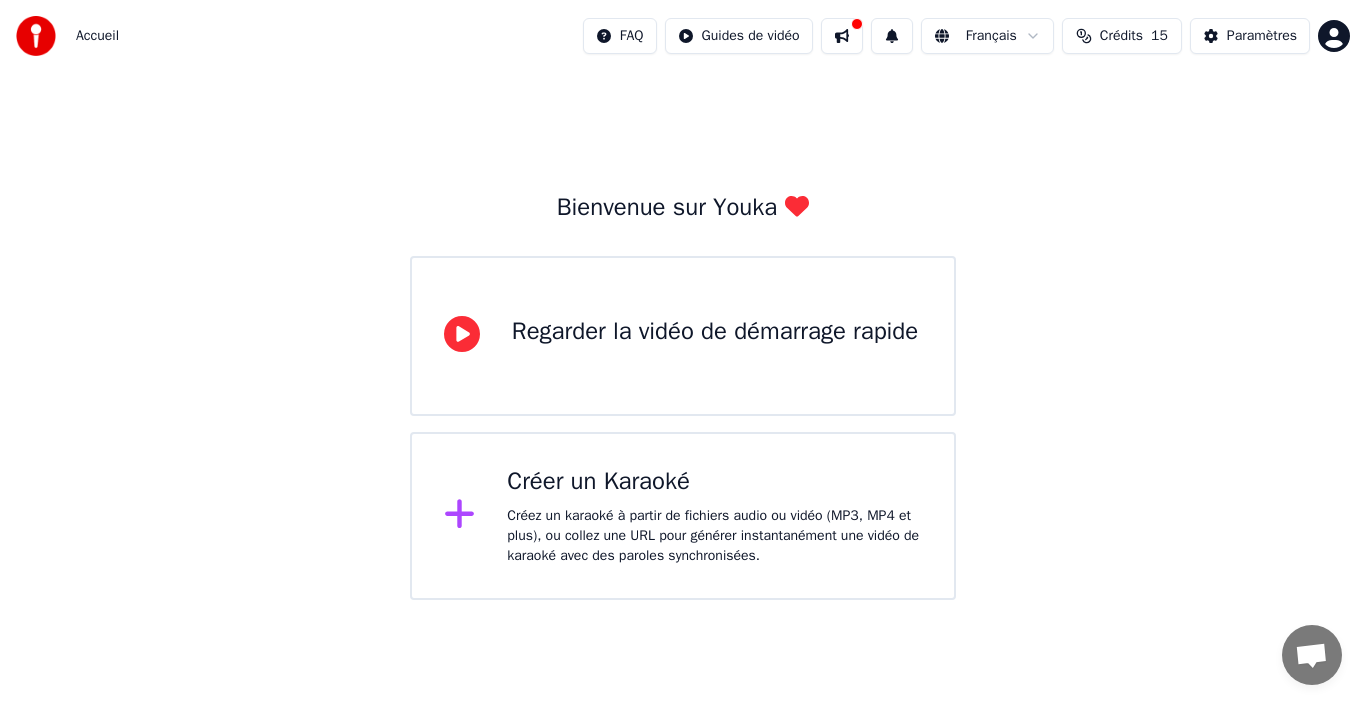 click on "Regarder la vidéo de démarrage rapide" at bounding box center (715, 332) 